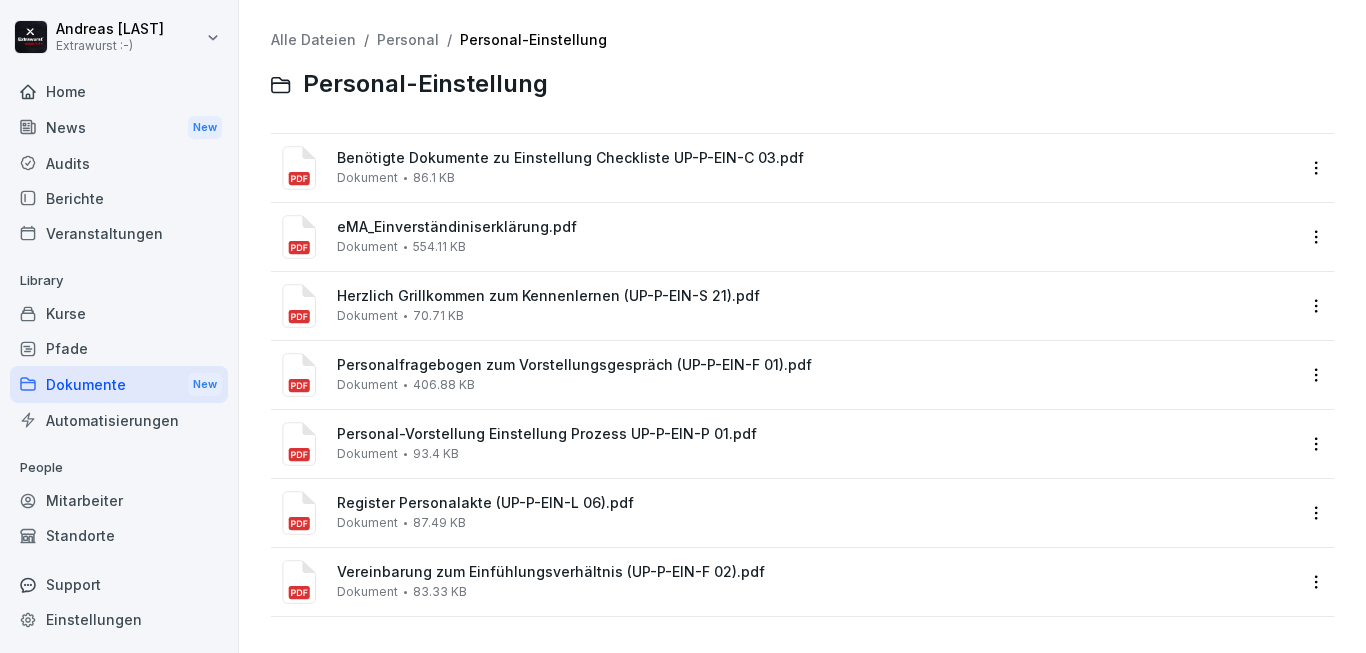 scroll, scrollTop: 0, scrollLeft: 0, axis: both 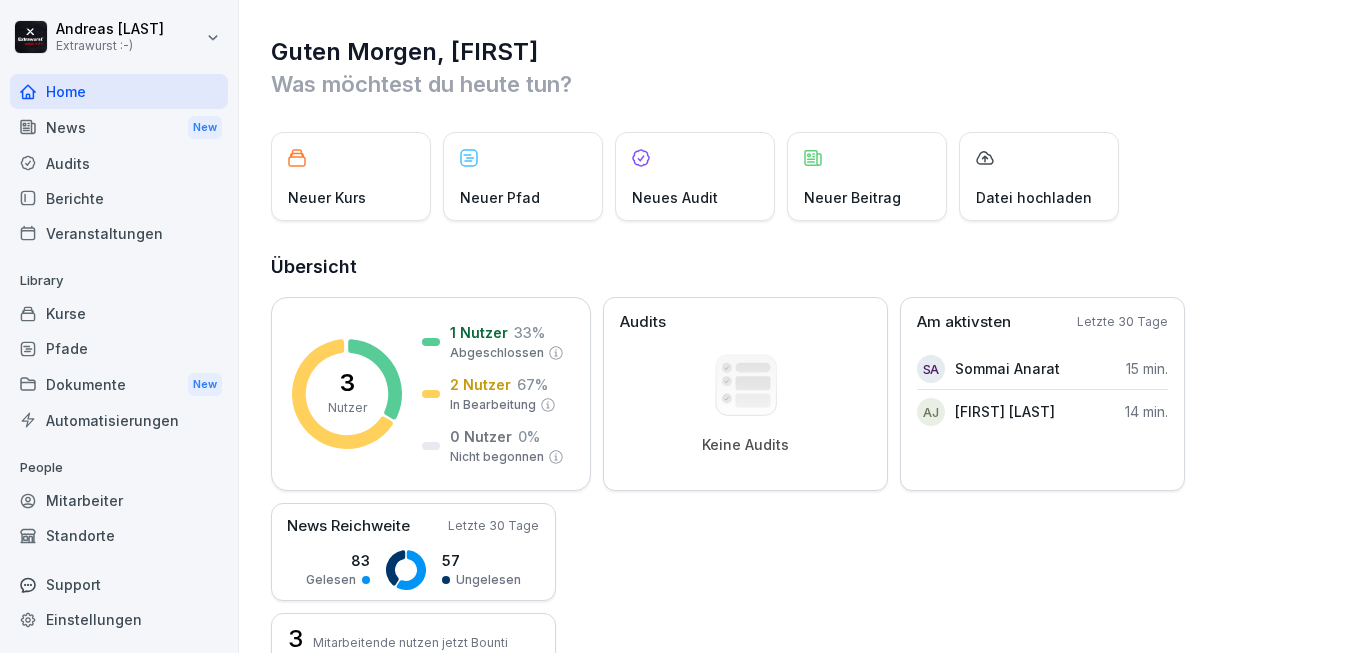 click on "Mitarbeiter" at bounding box center (119, 500) 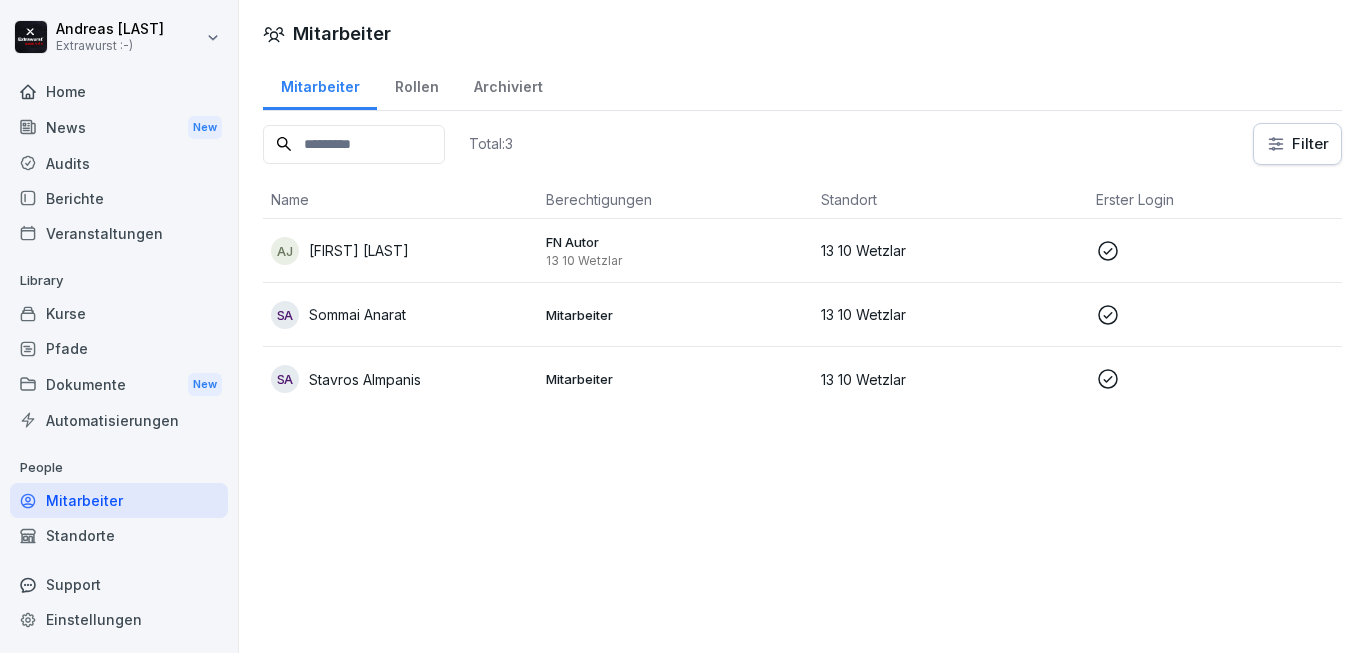 click on "Rollen" at bounding box center [416, 84] 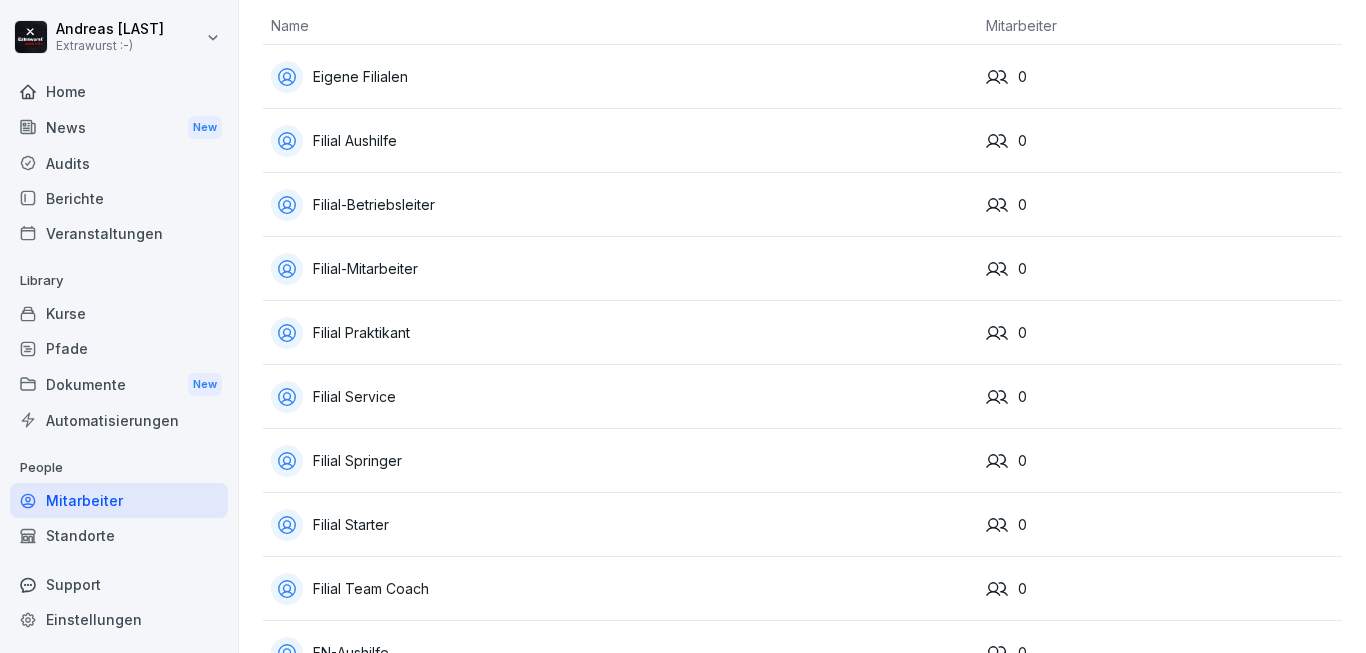 scroll, scrollTop: 0, scrollLeft: 0, axis: both 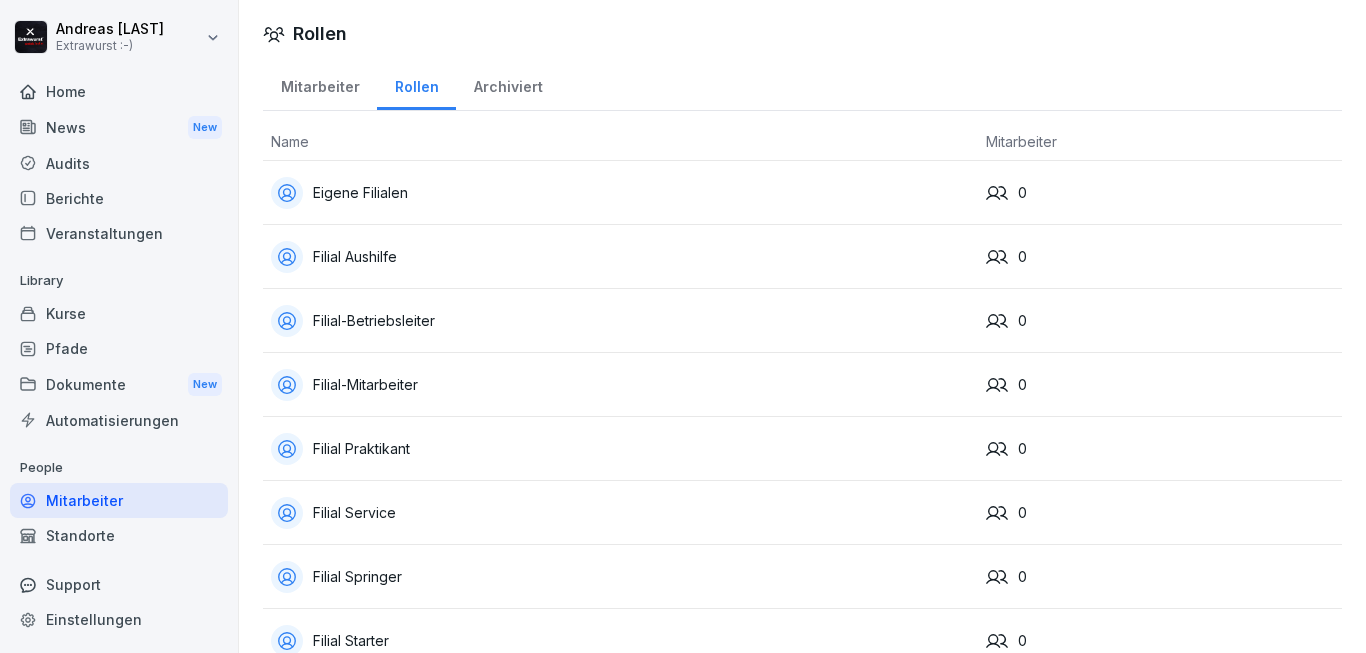 click on "Archiviert" at bounding box center [508, 84] 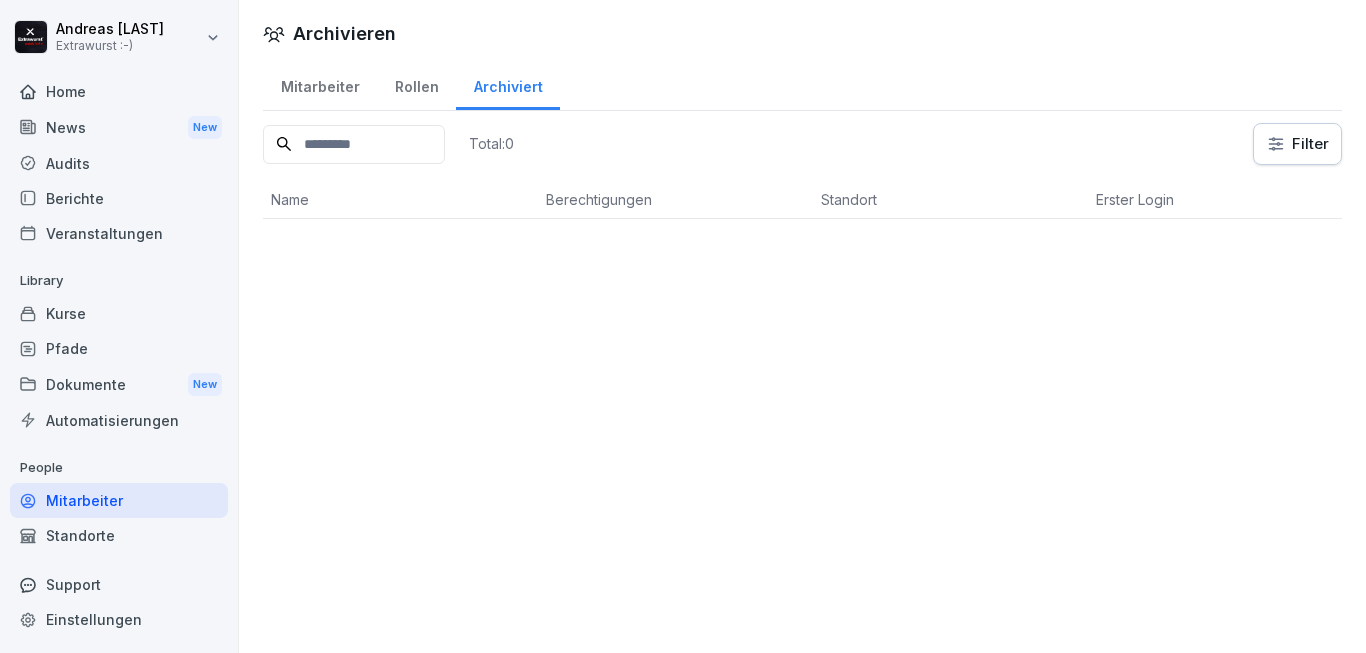 click on "Mitarbeiter" at bounding box center [320, 84] 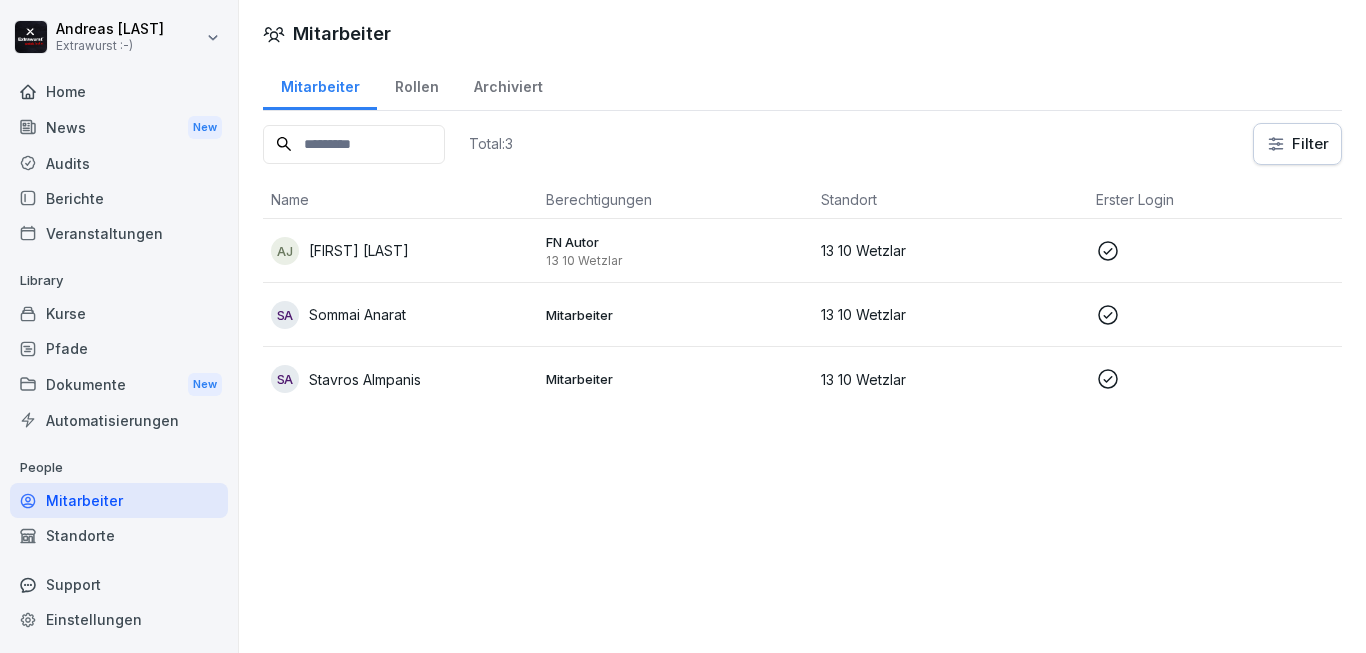 click on "Mitarbeiter" at bounding box center [675, 379] 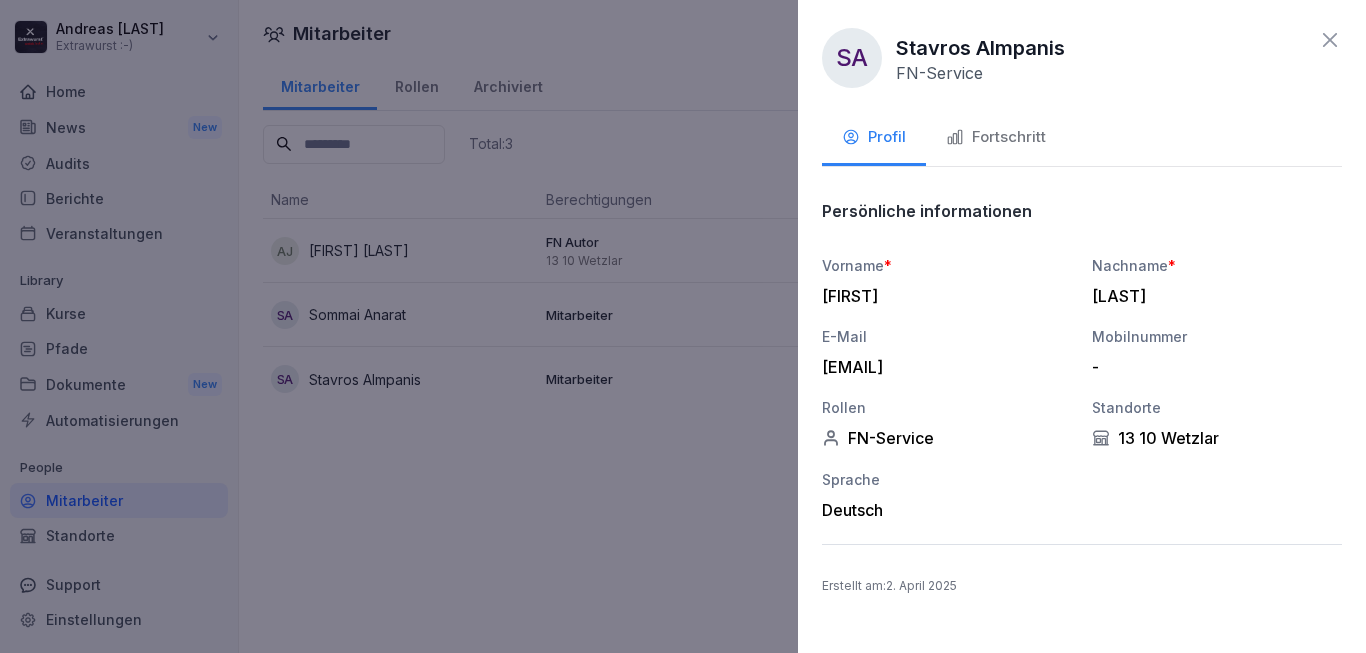 click on "Fortschritt" at bounding box center [996, 137] 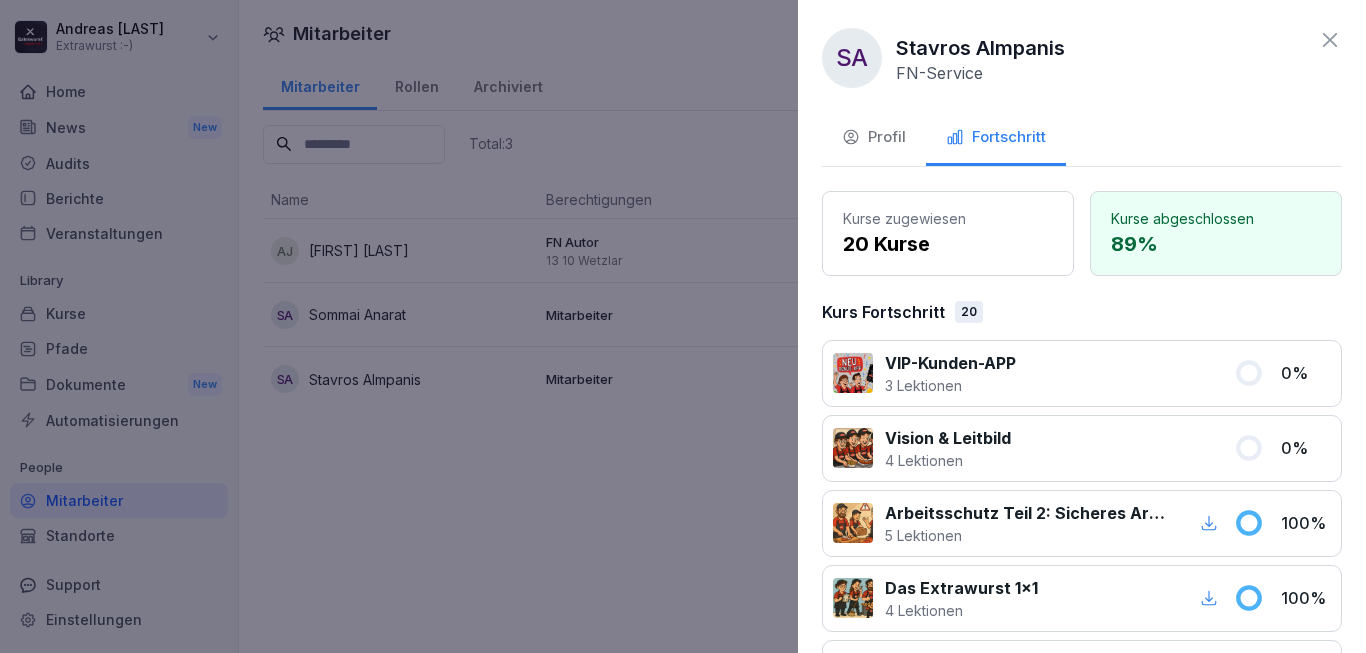 click 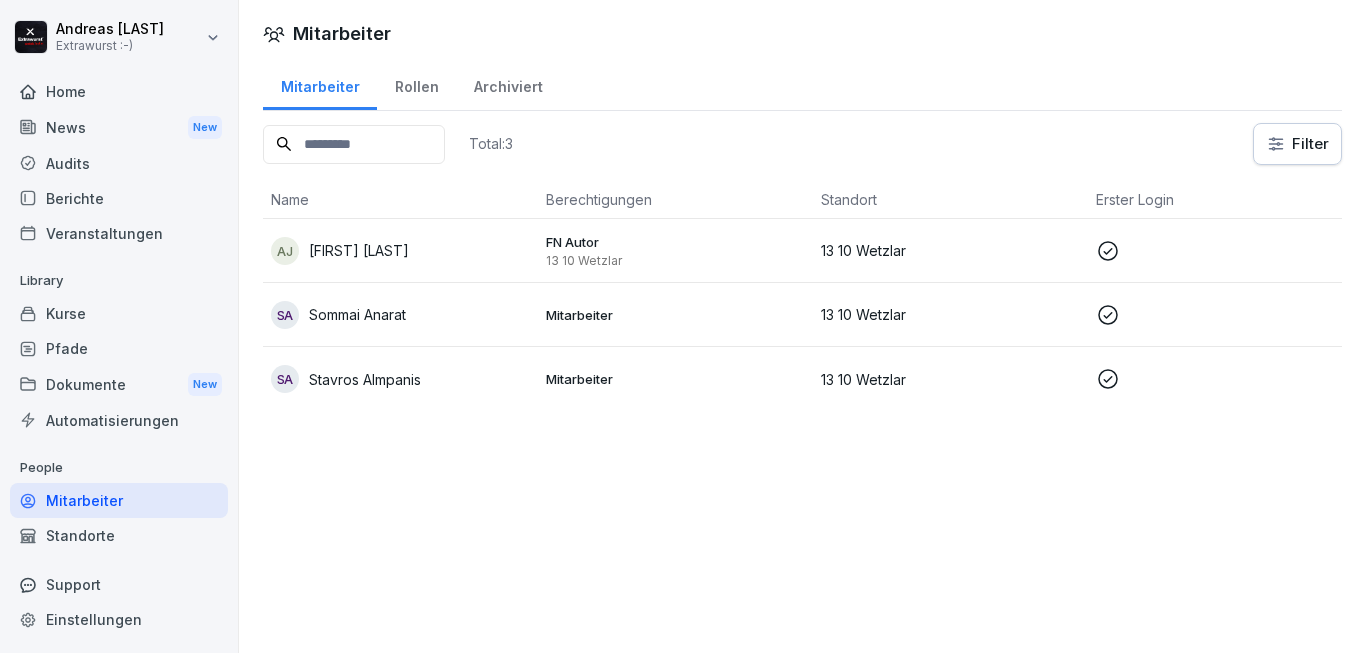 click on "Mitarbeiter Mitarbeiter Rollen Archiviert Total:  3 Filter Name Berechtigungen Standort Erster Login Rolle AJ [FIRST] [LAST] FN Autor 13 10 [CITY]   13 10 [CITY] Franchisenehmer SA [FIRST] [LAST] Mitarbeiter 13 10 [CITY] FN-Service SA [FIRST] [LAST] Mitarbeiter 13 10 [CITY] FN-Service" at bounding box center [802, 326] 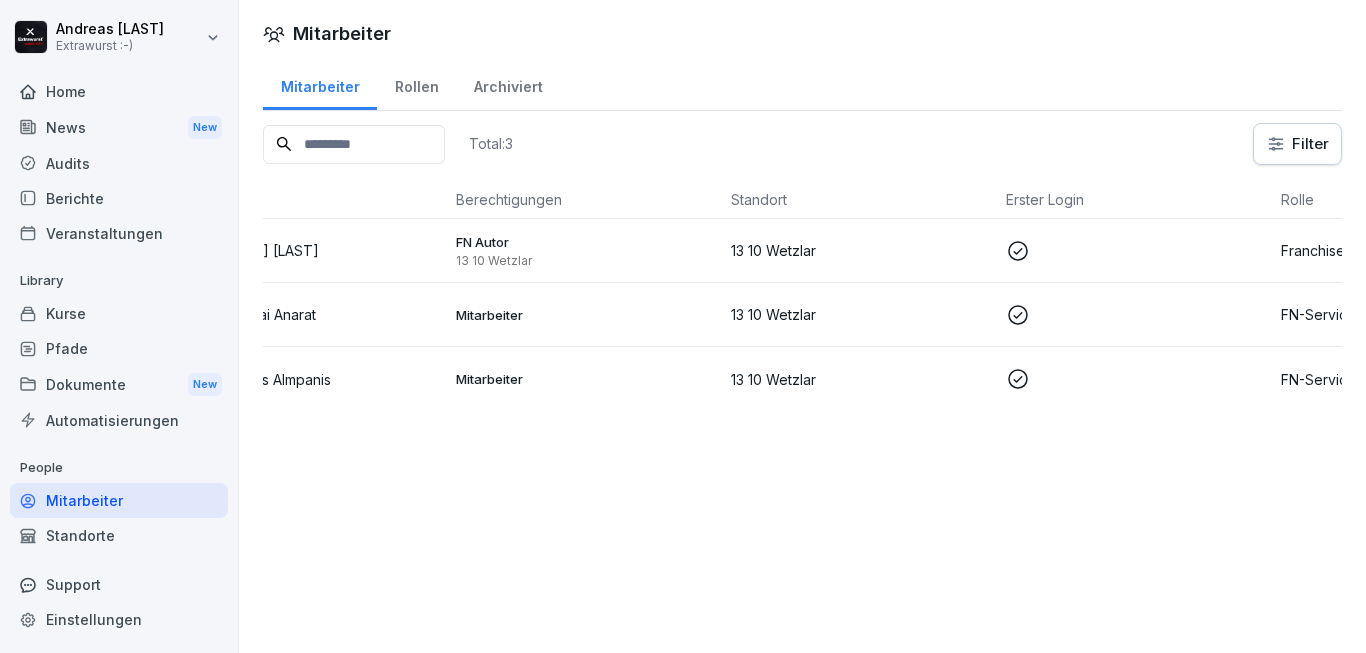 scroll, scrollTop: 0, scrollLeft: 0, axis: both 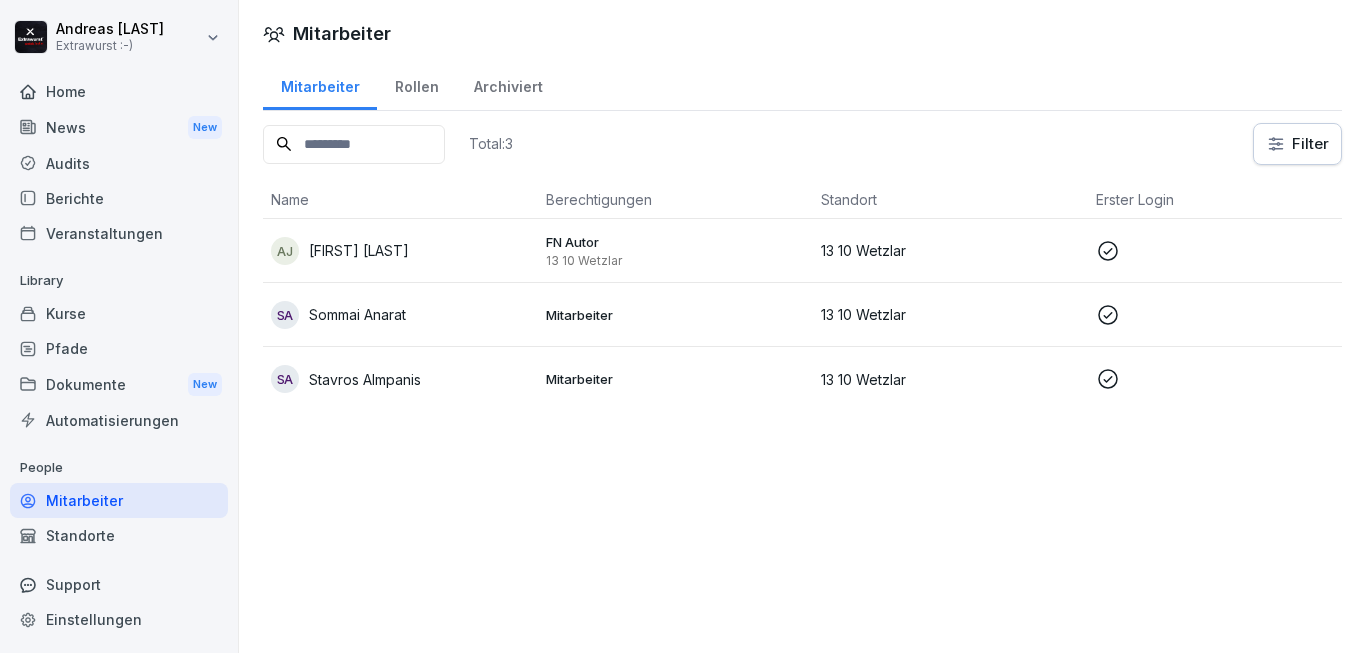 click on "Mitarbeiter Mitarbeiter Rollen Archiviert Total:  3 Filter Name Berechtigungen Standort Erster Login Rolle AJ [FIRST] [LAST] FN Autor 13 10 [CITY]   13 10 [CITY] Franchisenehmer SA [FIRST] [LAST] Mitarbeiter 13 10 [CITY] FN-Service SA [FIRST] [LAST] Mitarbeiter 13 10 [CITY] FN-Service" at bounding box center [802, 326] 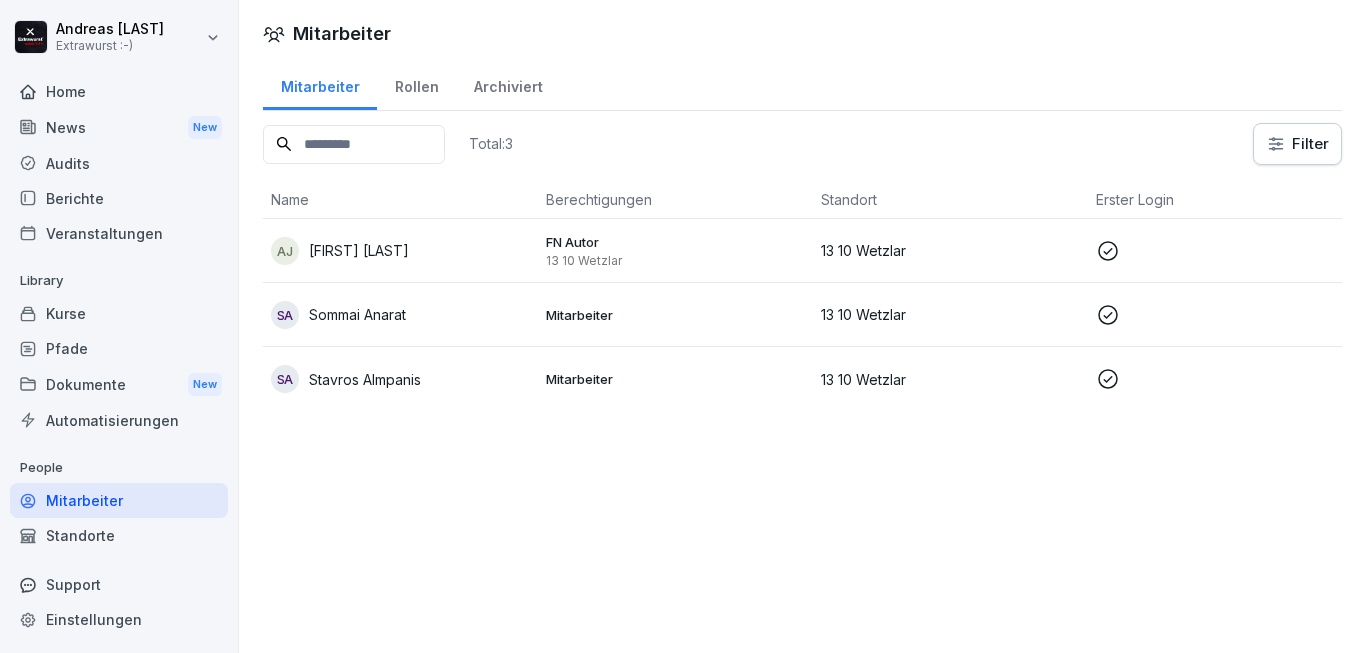click on "Mitarbeiter" at bounding box center (802, 33) 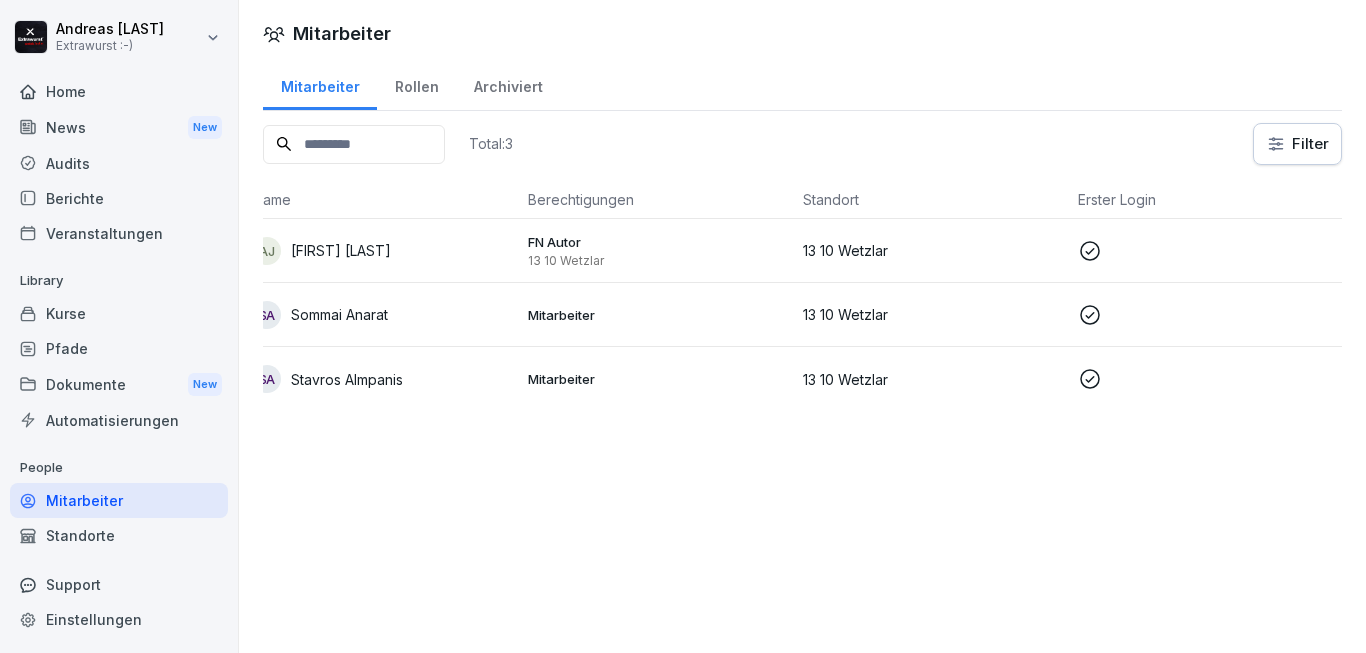 scroll, scrollTop: 0, scrollLeft: 0, axis: both 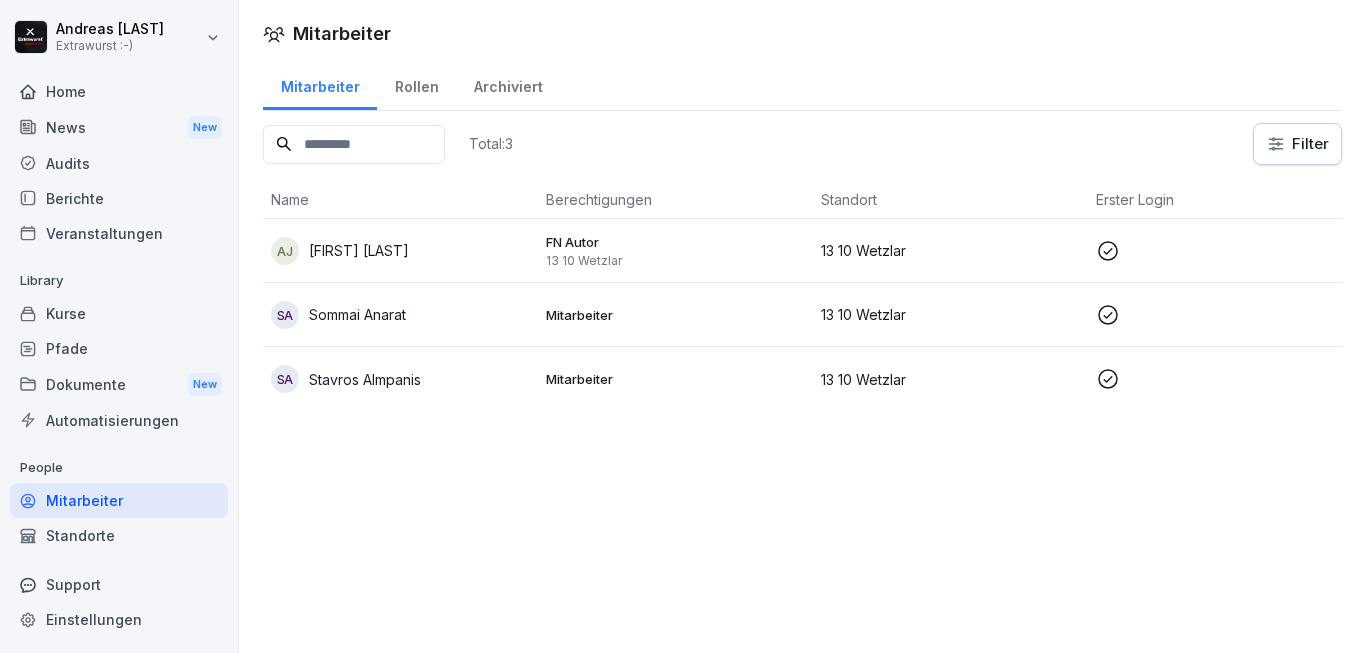 click on "Mitarbeiter Mitarbeiter Rollen Archiviert Total:  3 Filter Name Berechtigungen Standort Erster Login Rolle AJ [FIRST] [LAST] FN Autor 13 10 [CITY]   13 10 [CITY] Franchisenehmer SA [FIRST] [LAST] Mitarbeiter 13 10 [CITY] FN-Service SA [FIRST] [LAST] Mitarbeiter 13 10 [CITY] FN-Service" at bounding box center (802, 326) 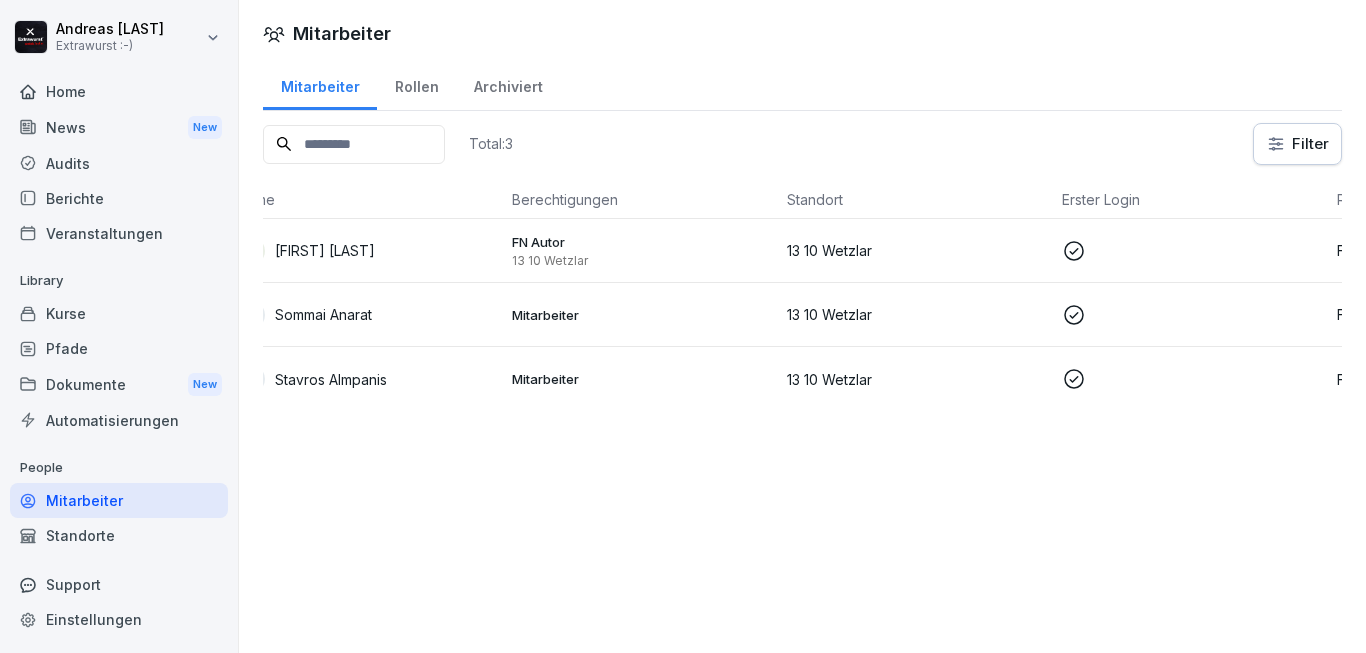 scroll, scrollTop: 0, scrollLeft: 0, axis: both 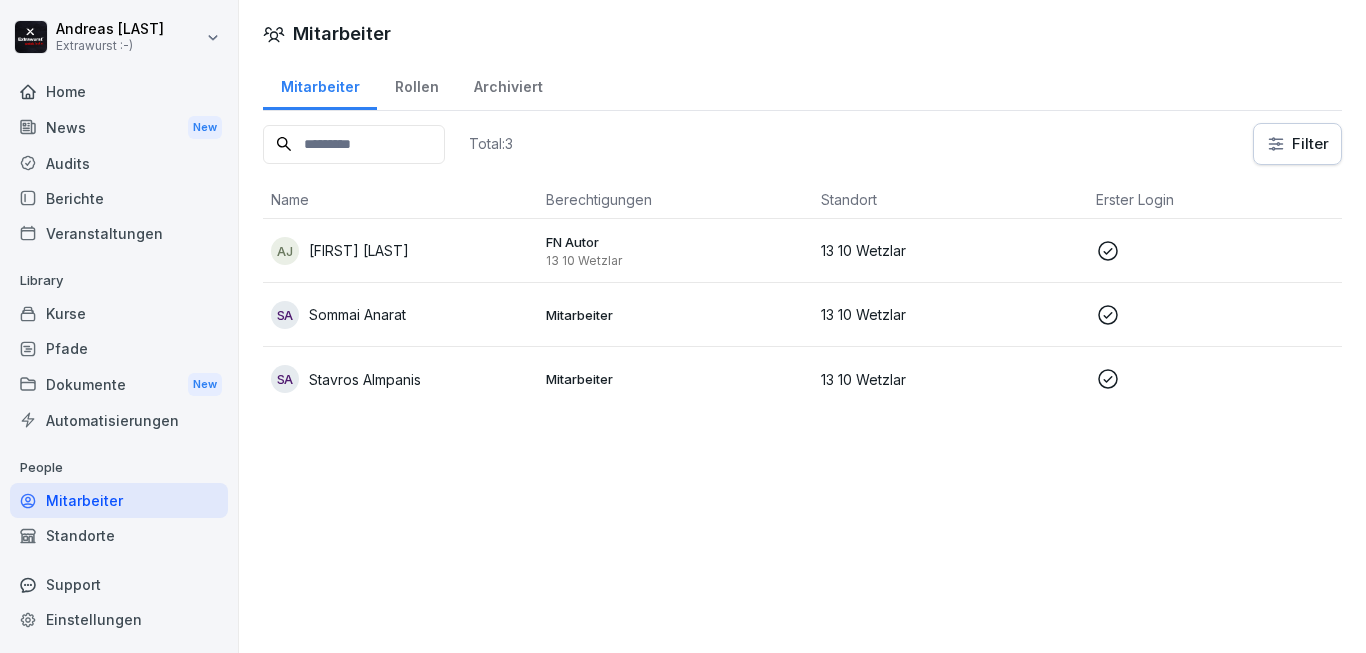click on "Mitarbeiter Mitarbeiter Rollen Archiviert Total:  3 Filter Name Berechtigungen Standort Erster Login Rolle AJ [FIRST] [LAST] FN Autor 13 10 [CITY]   13 10 [CITY] Franchisenehmer SA [FIRST] [LAST] Mitarbeiter 13 10 [CITY] FN-Service SA [FIRST] [LAST] Mitarbeiter 13 10 [CITY] FN-Service" at bounding box center [802, 326] 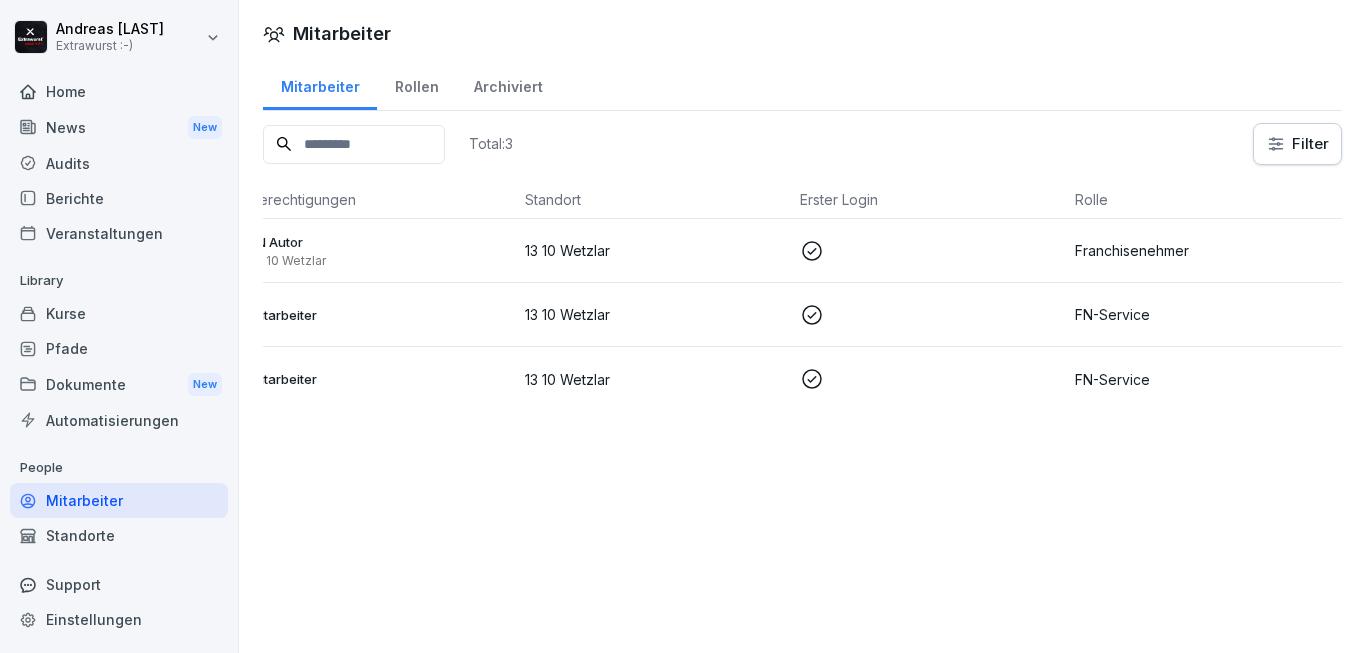 scroll, scrollTop: 0, scrollLeft: 0, axis: both 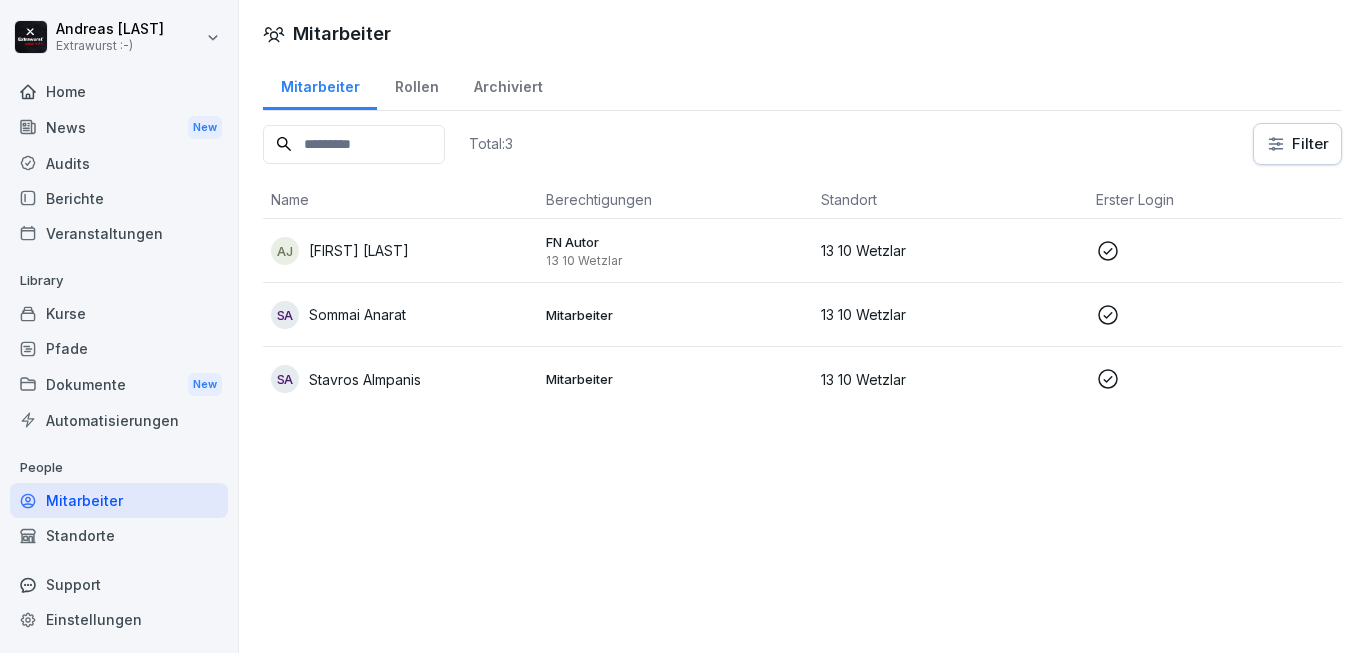click on "Home" at bounding box center [119, 91] 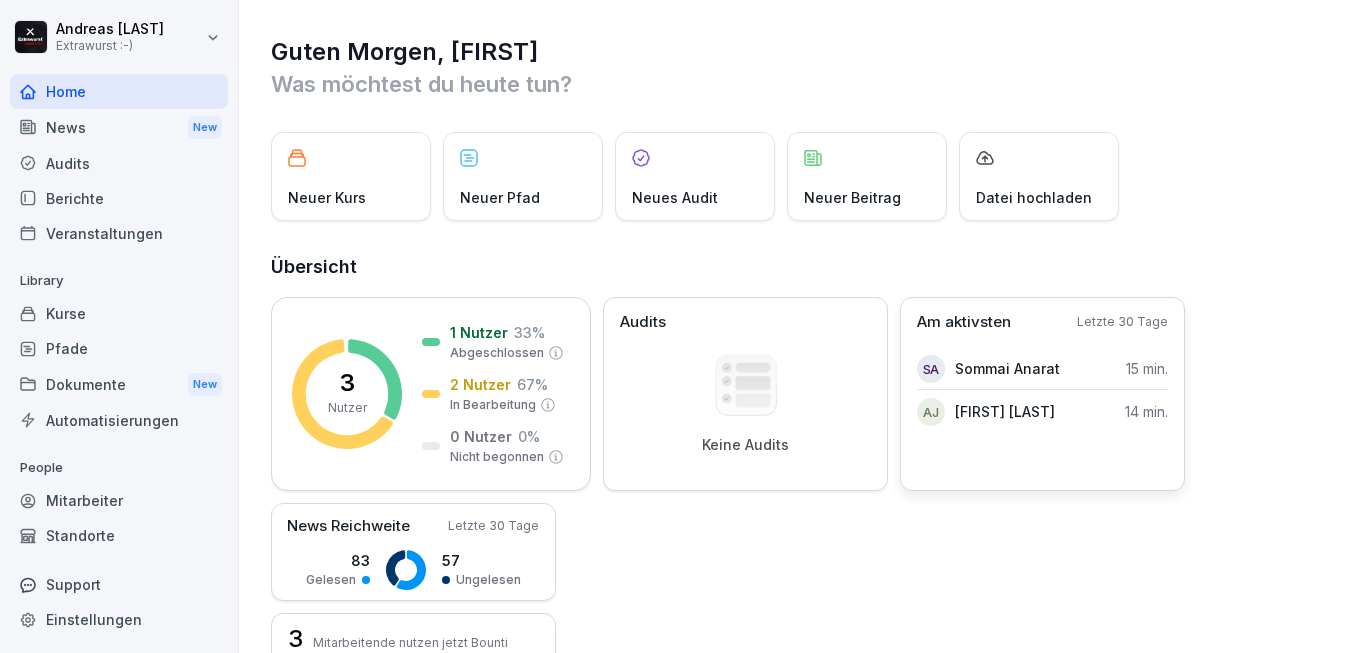 click on "Sommai Anarat" at bounding box center [1007, 368] 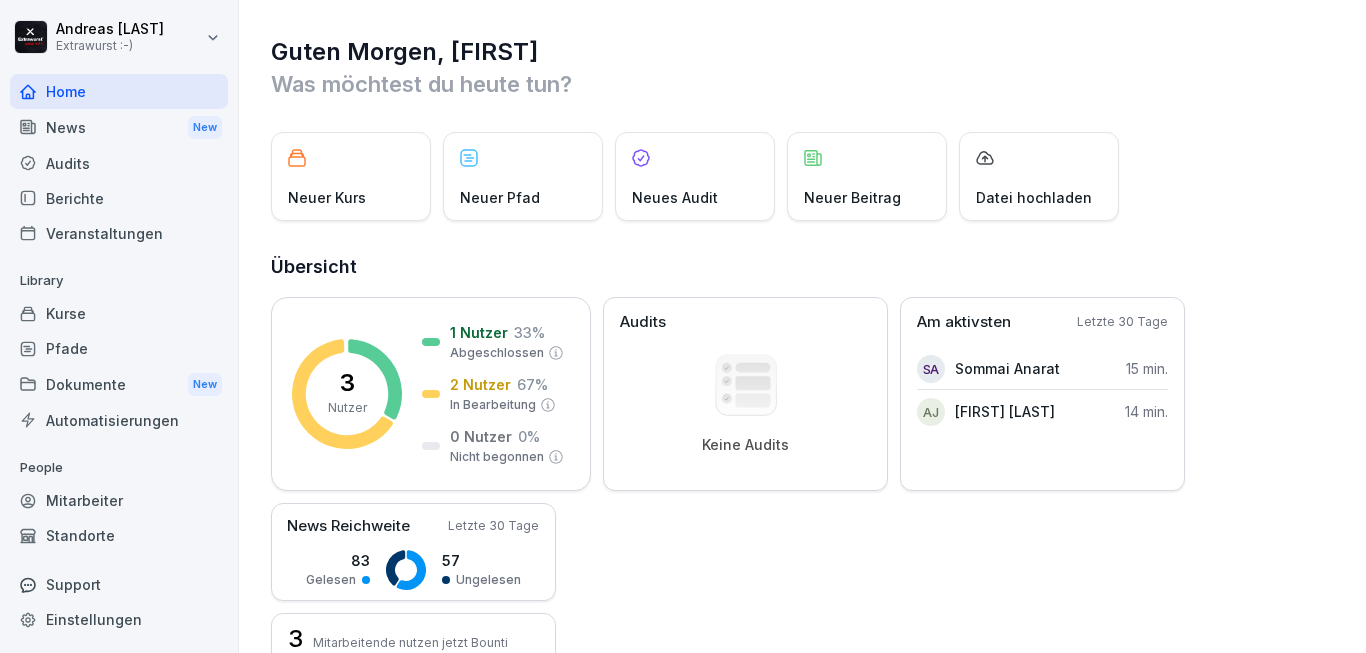 click on "Mitarbeiter" at bounding box center [119, 500] 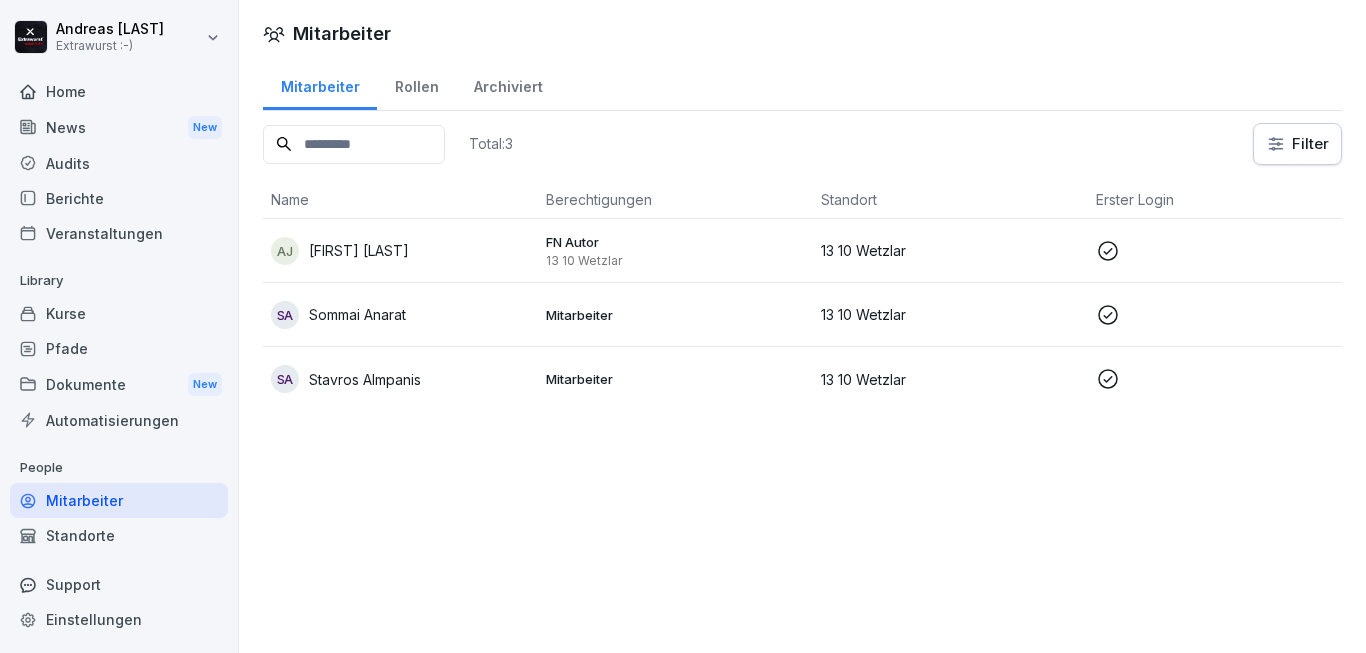 click on "Mitarbeiter" at bounding box center (675, 315) 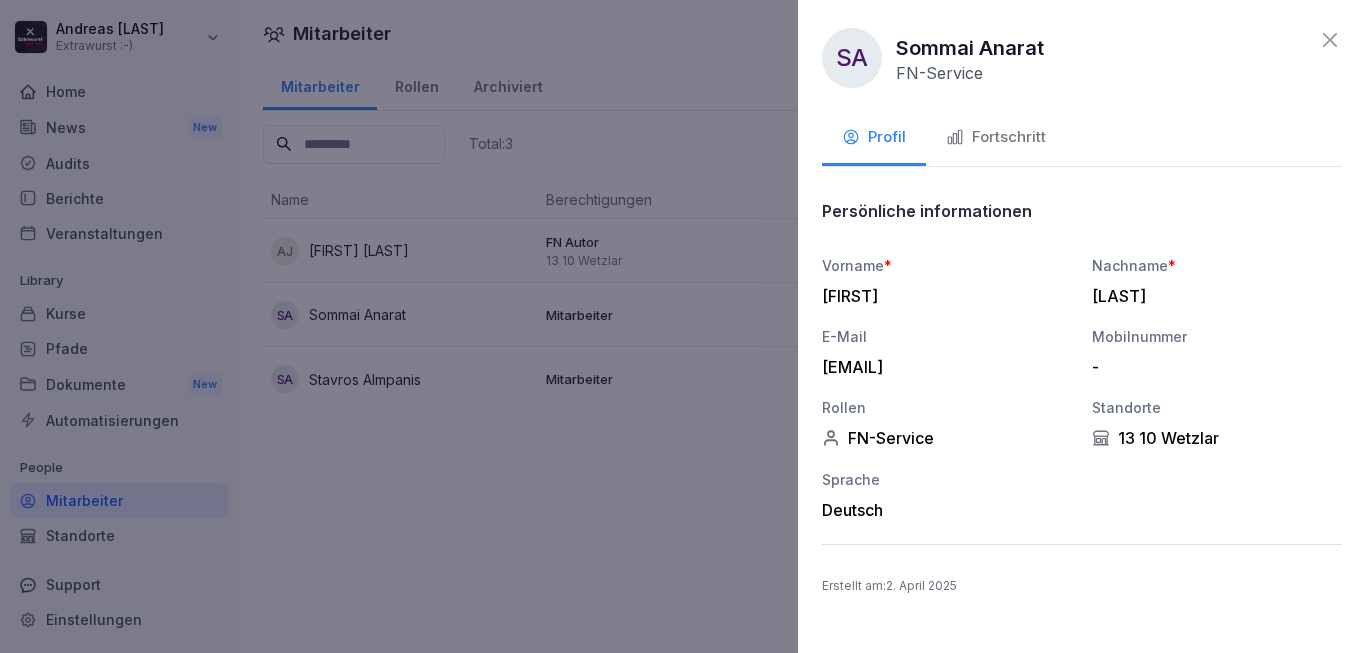 click on "Fortschritt" at bounding box center (996, 139) 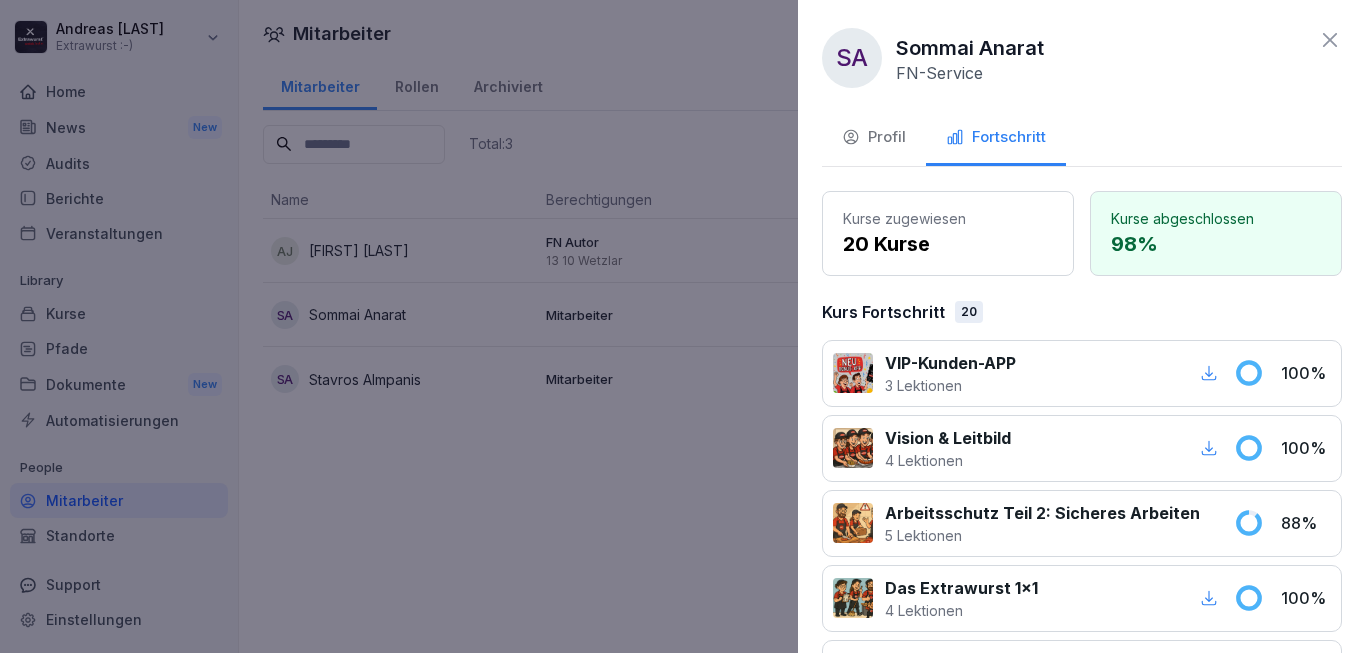 click on "Fortschritt" at bounding box center [996, 137] 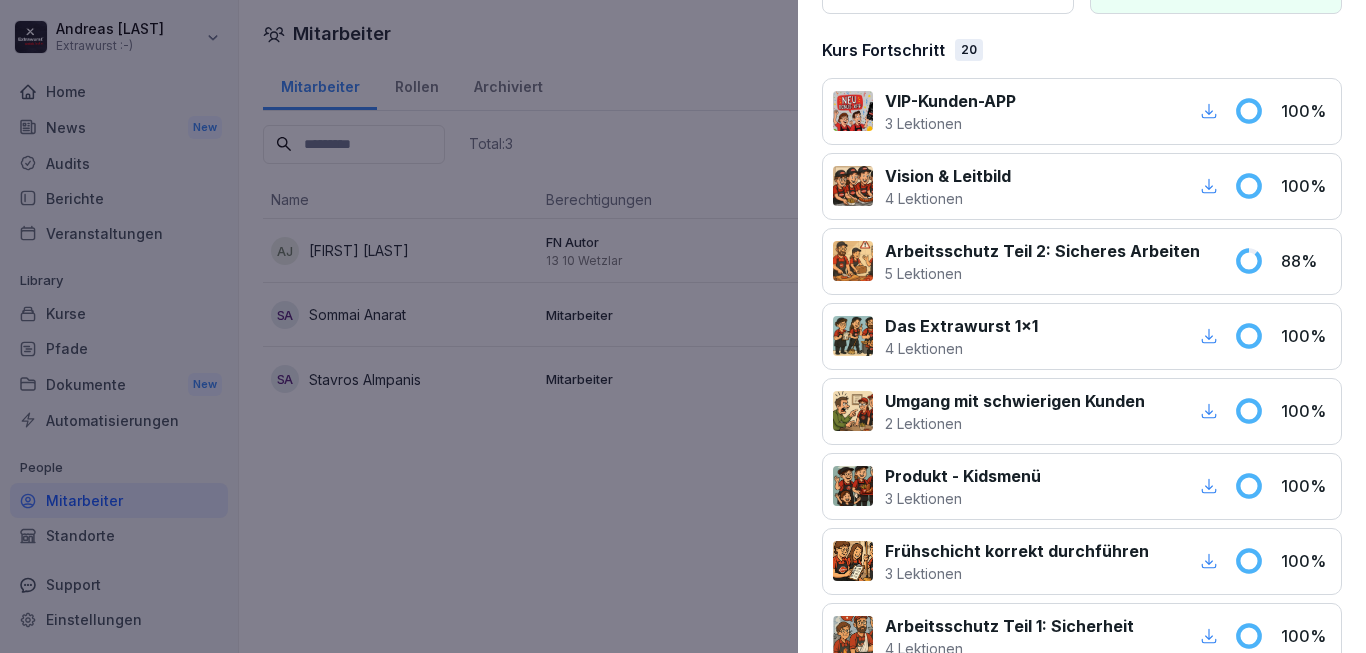 scroll, scrollTop: 253, scrollLeft: 0, axis: vertical 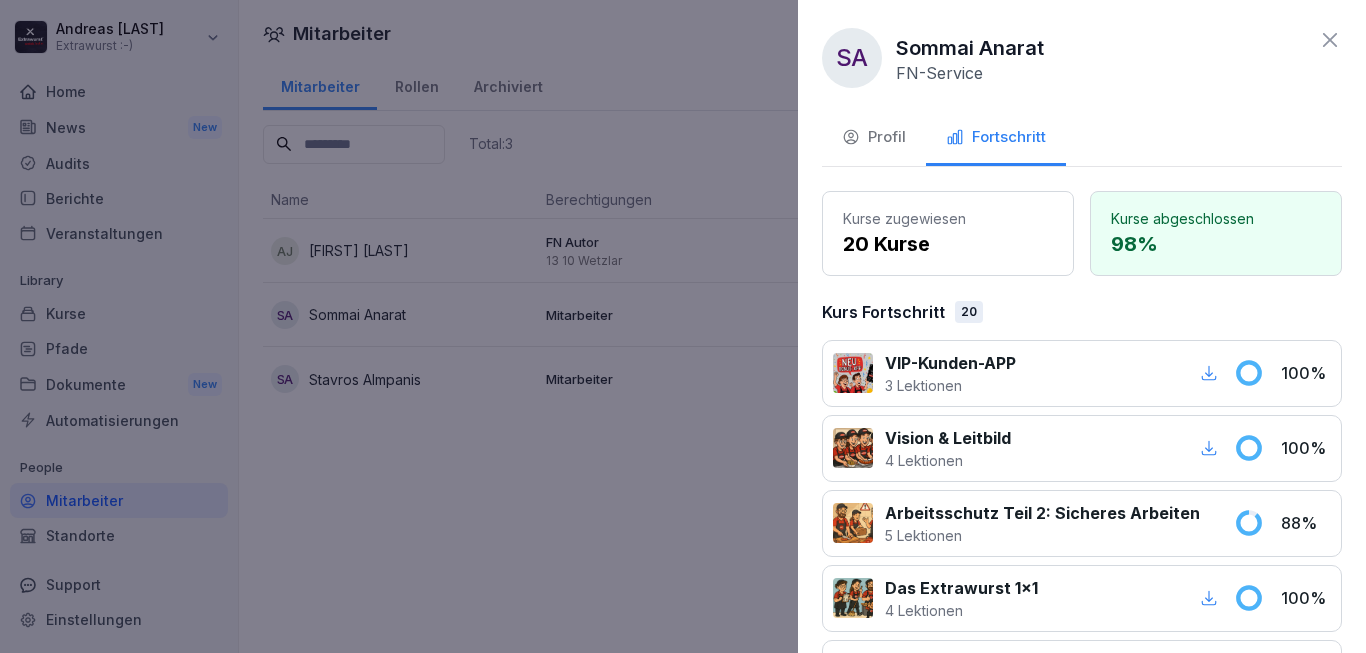 click on "Profil" at bounding box center (874, 137) 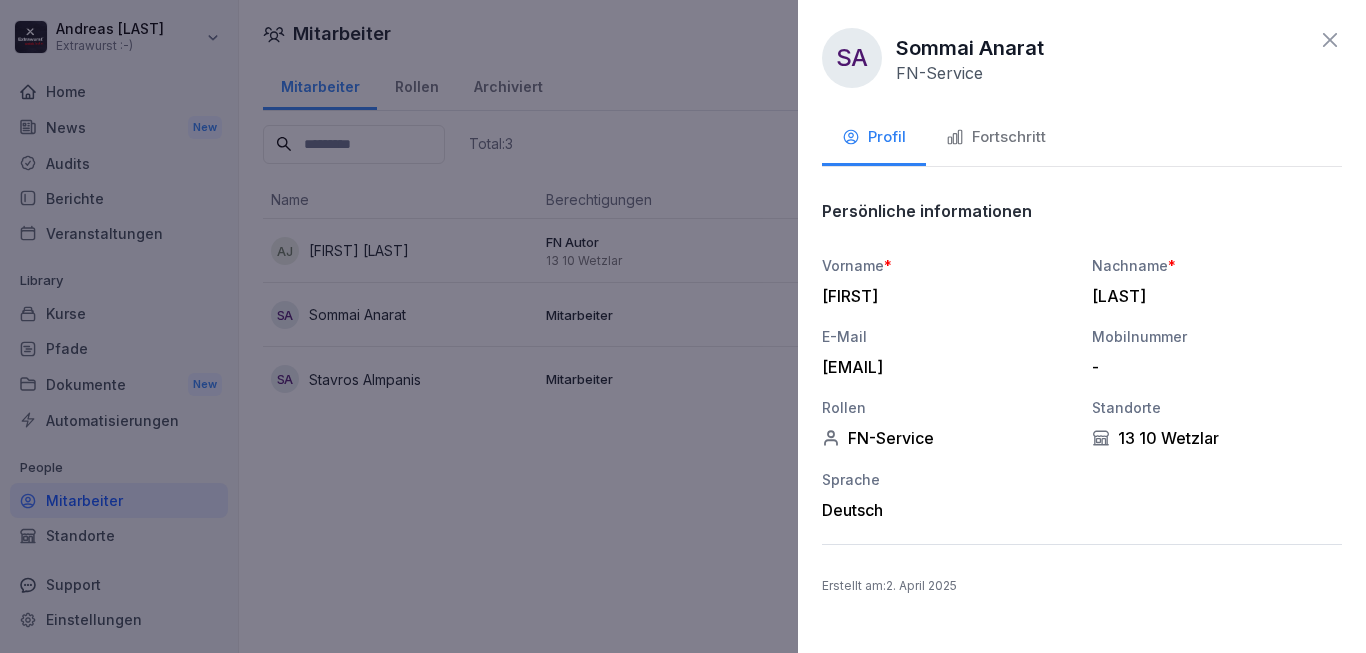 click 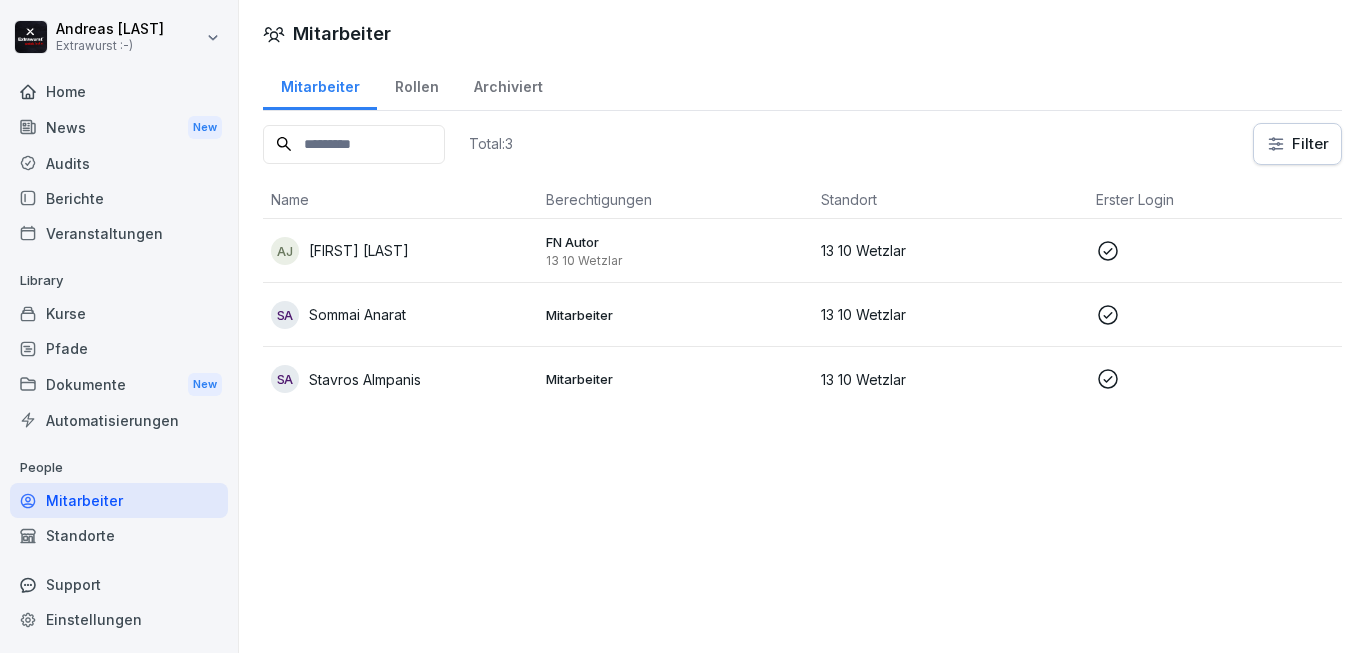 click on "SA [FIRST] [LAST]" at bounding box center [400, 379] 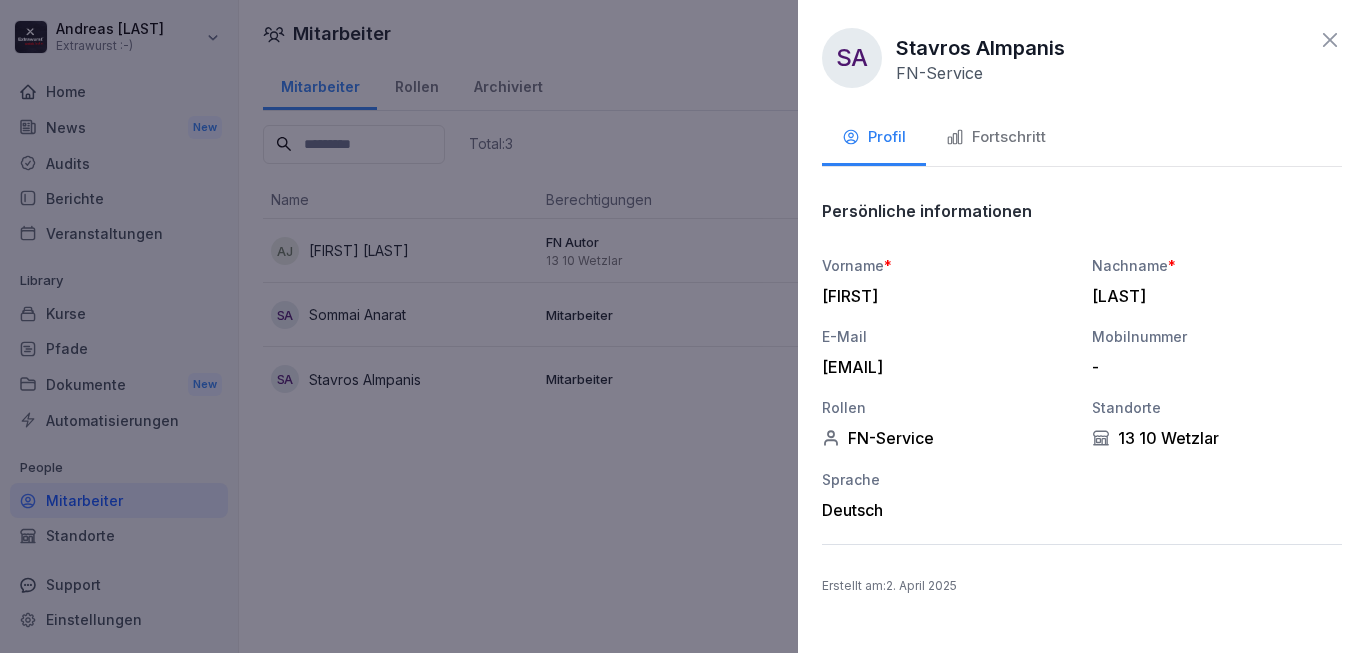 click 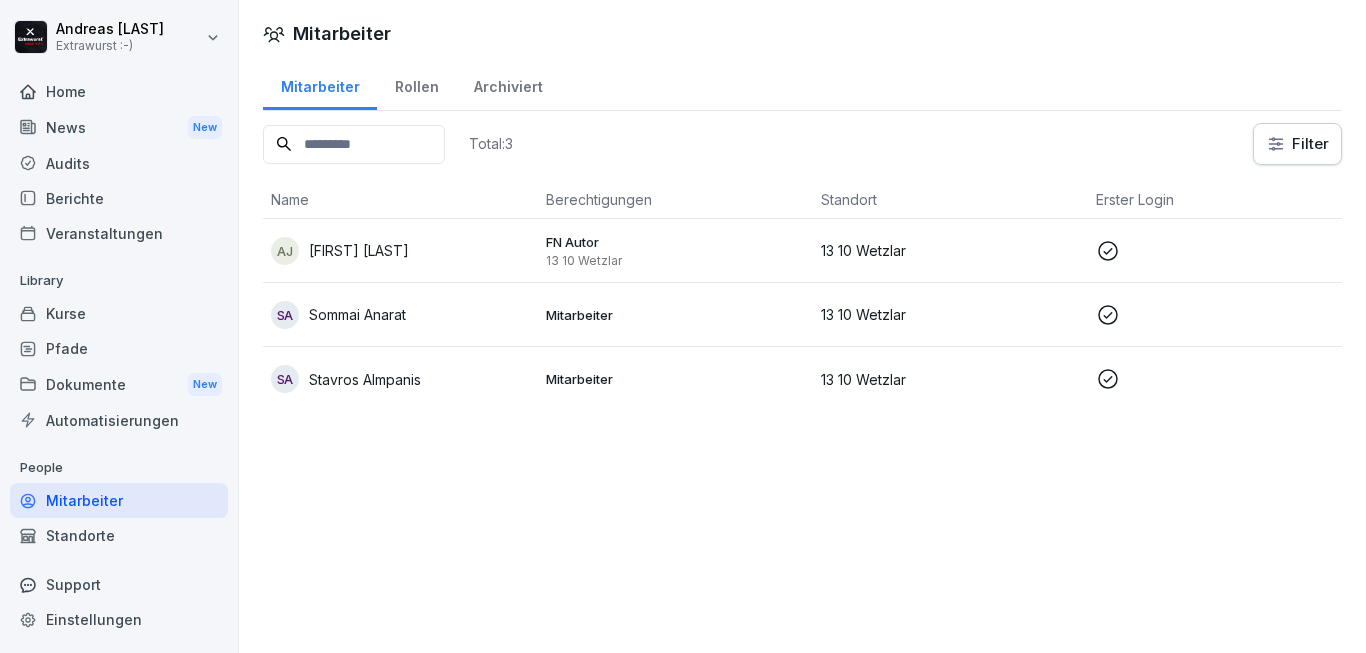 click on "[FIRST] [LAST]" at bounding box center (359, 250) 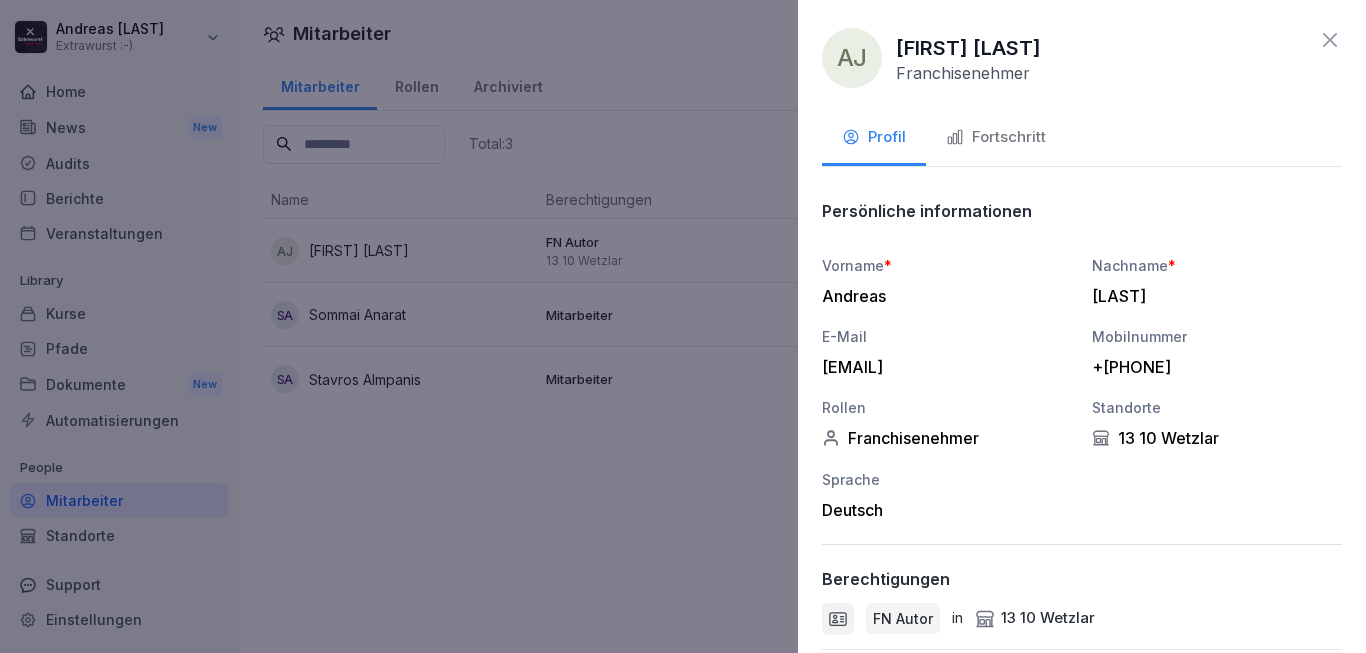 click on "Fortschritt" at bounding box center (996, 137) 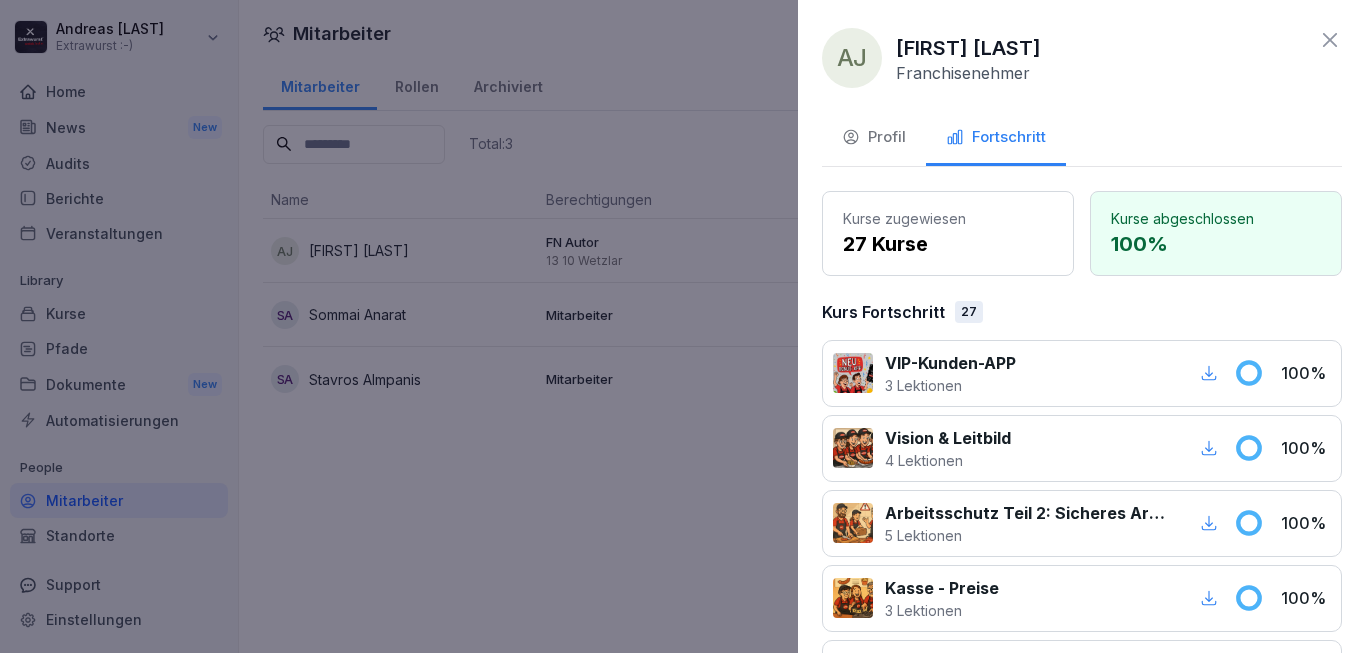 click 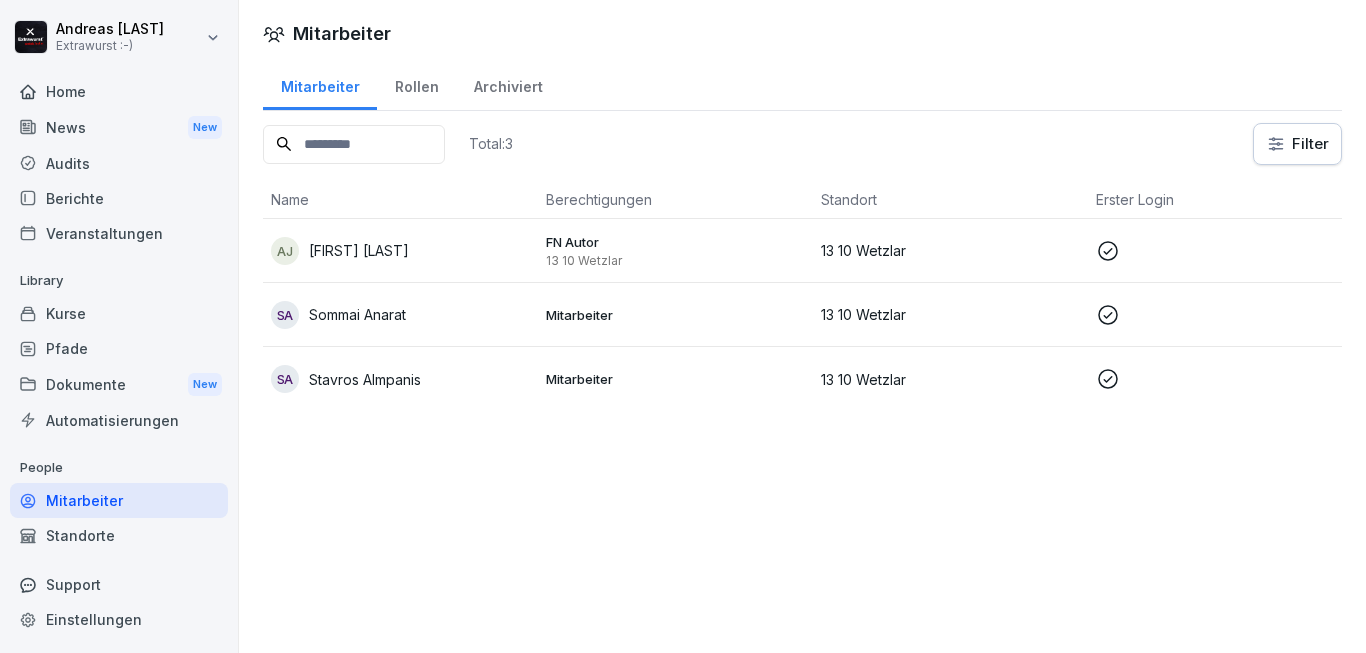 click on "Mitarbeiter Rollen Archiviert" at bounding box center (802, 85) 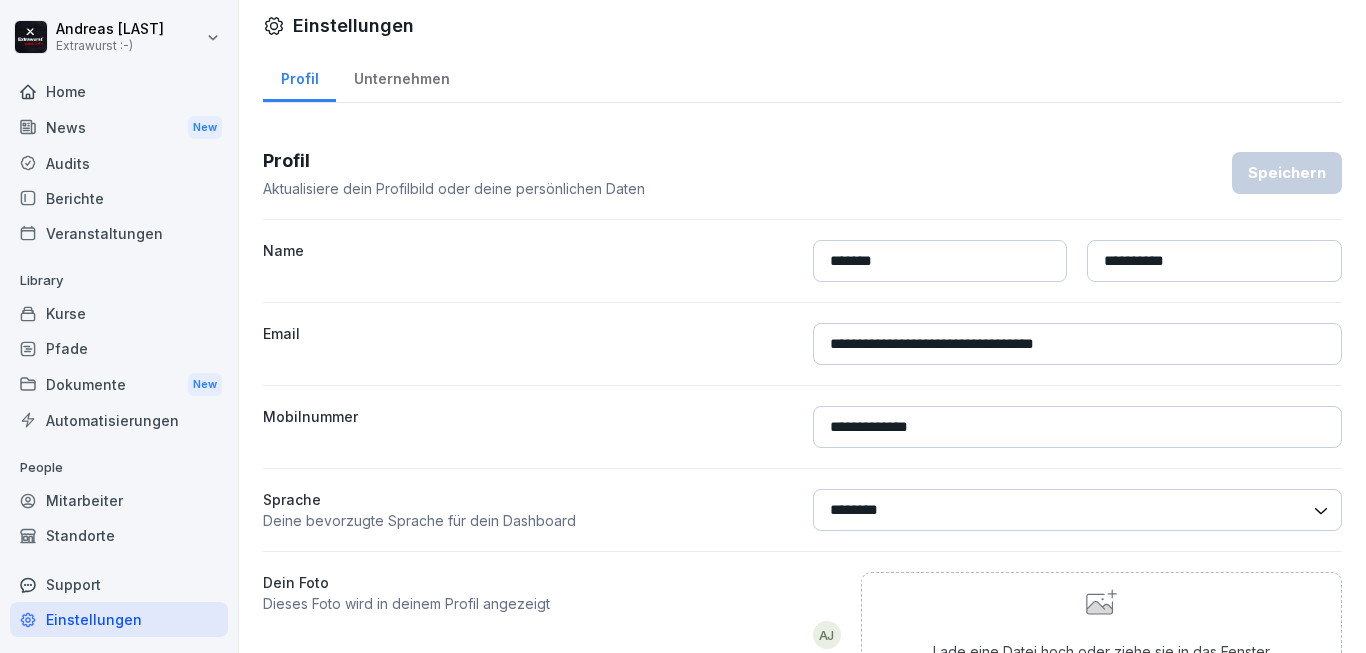 scroll, scrollTop: 3, scrollLeft: 0, axis: vertical 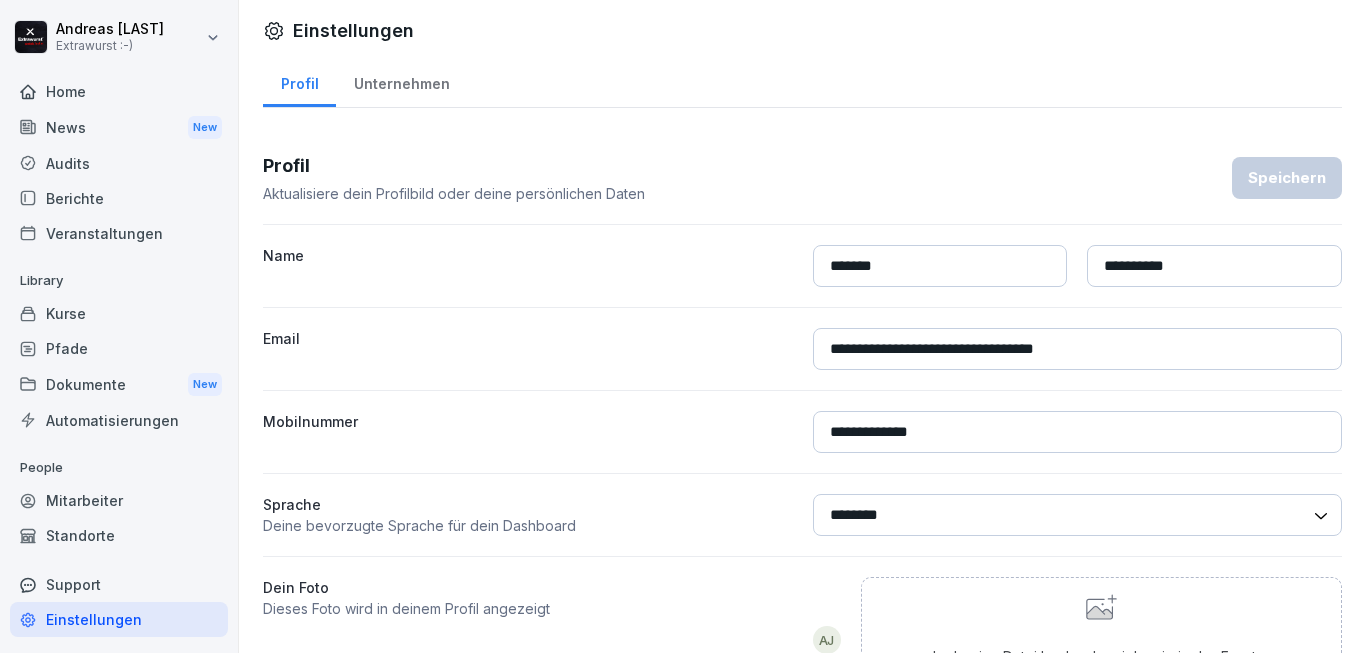 click on "Unternehmen" at bounding box center [401, 81] 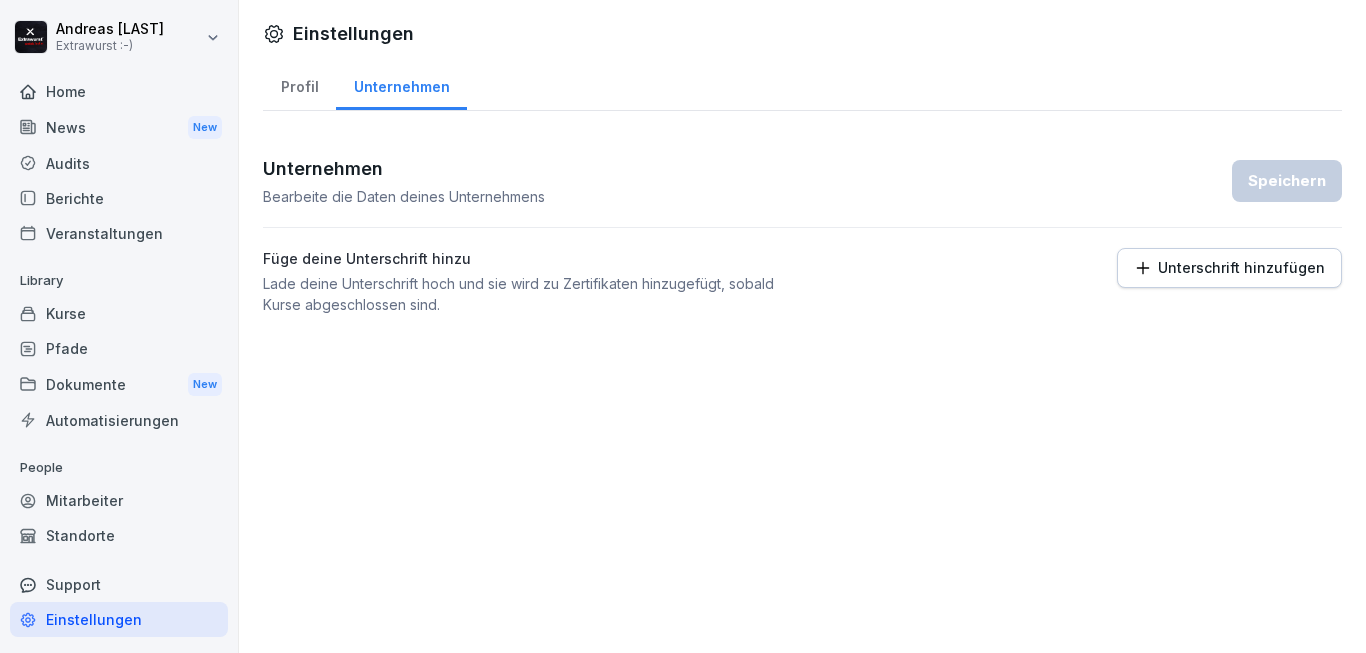 click on "Profil" at bounding box center [299, 84] 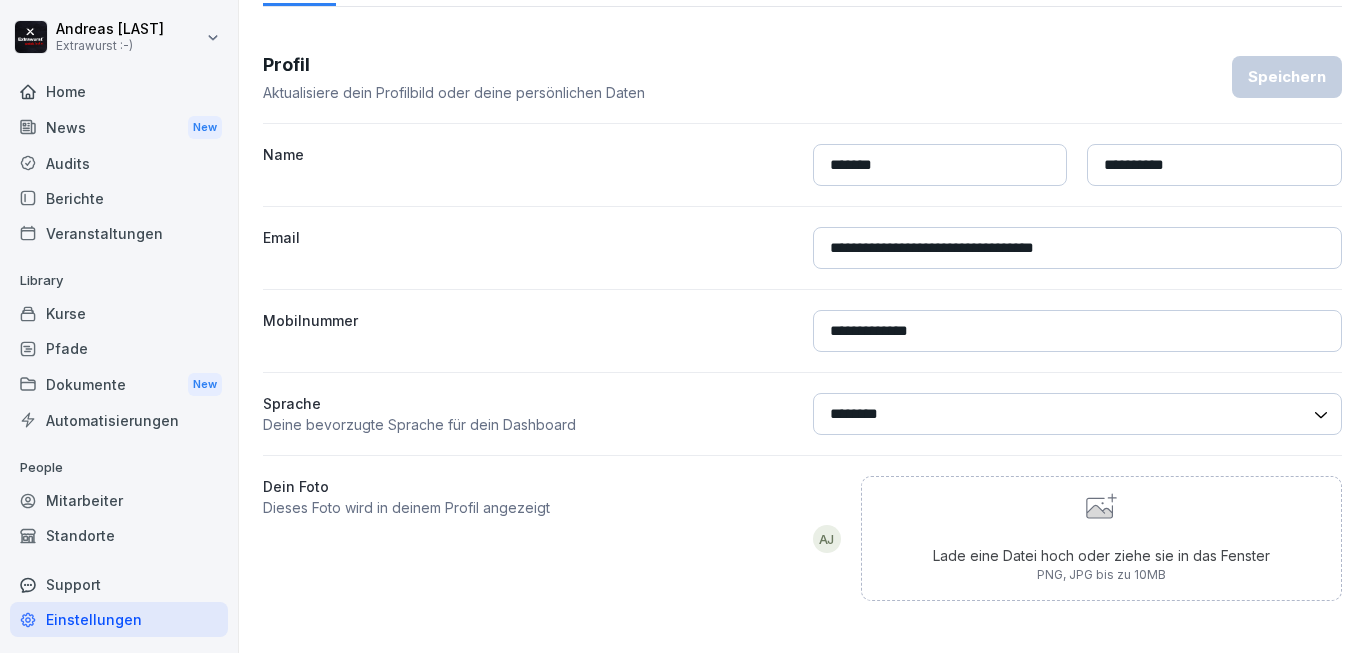 scroll, scrollTop: 121, scrollLeft: 0, axis: vertical 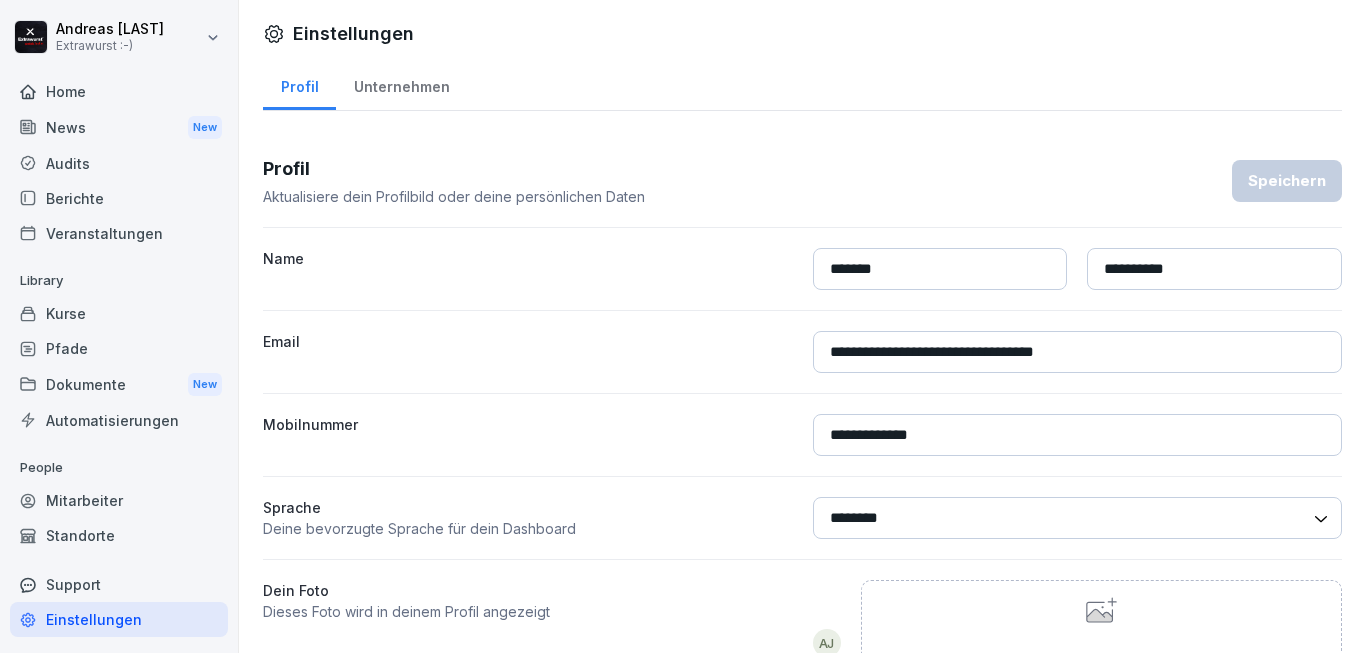 click on "Mitarbeiter" at bounding box center [119, 500] 